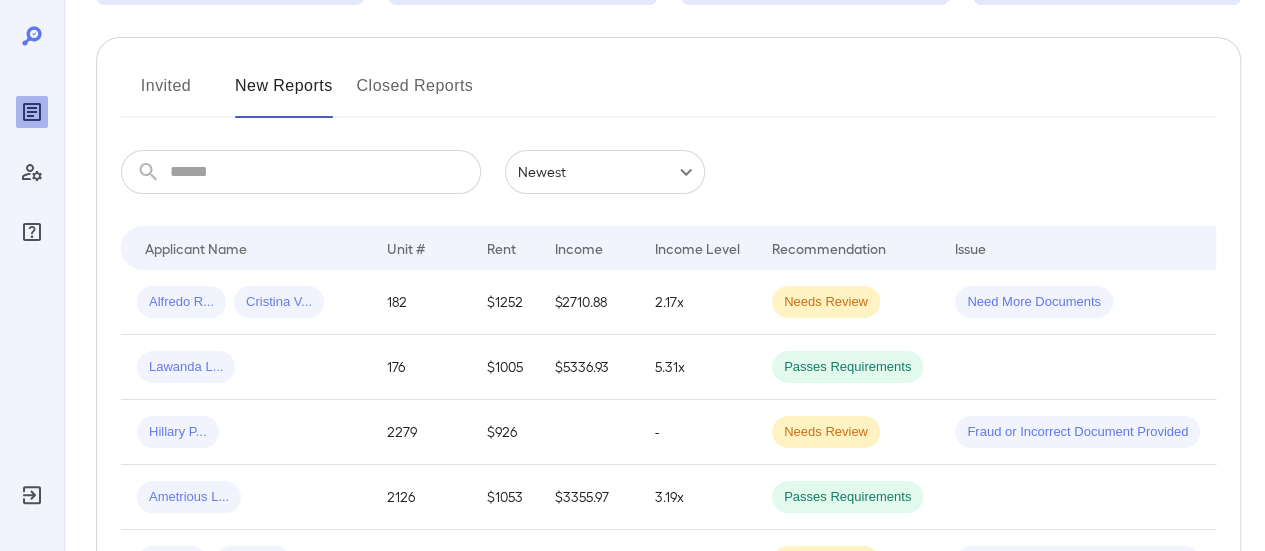 scroll, scrollTop: 0, scrollLeft: 0, axis: both 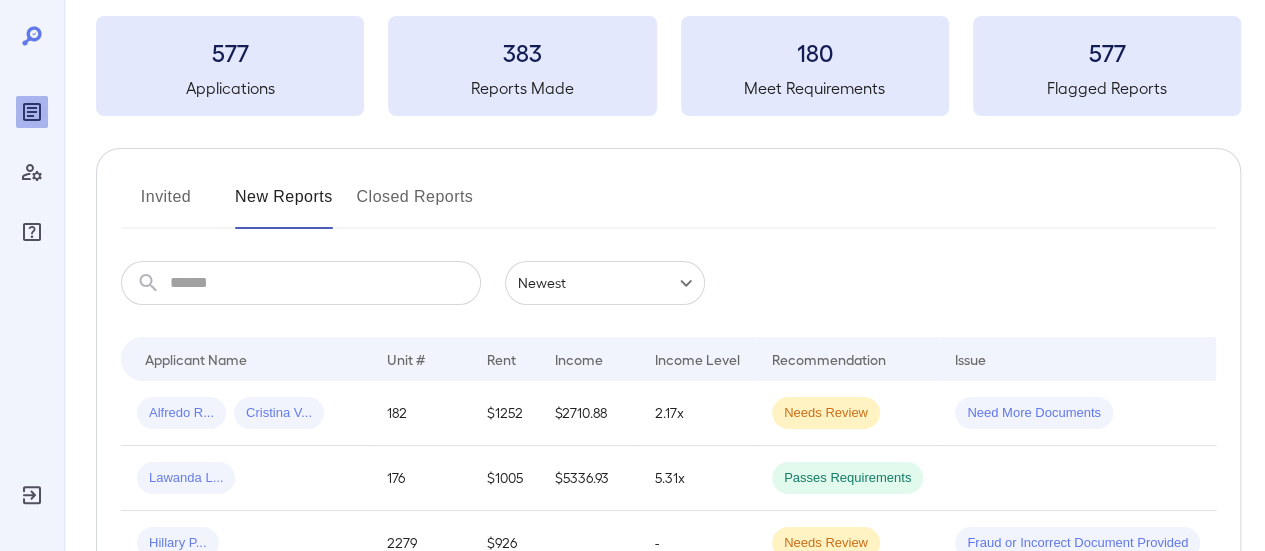click on "Alfredo R... Cristina V..." at bounding box center [246, 413] 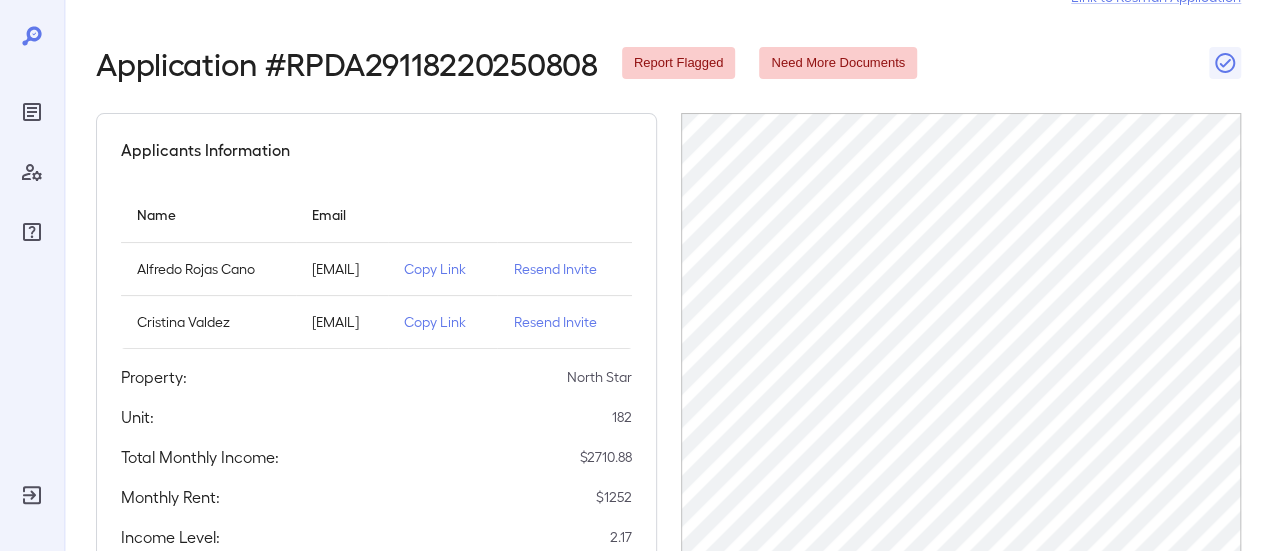 scroll, scrollTop: 0, scrollLeft: 0, axis: both 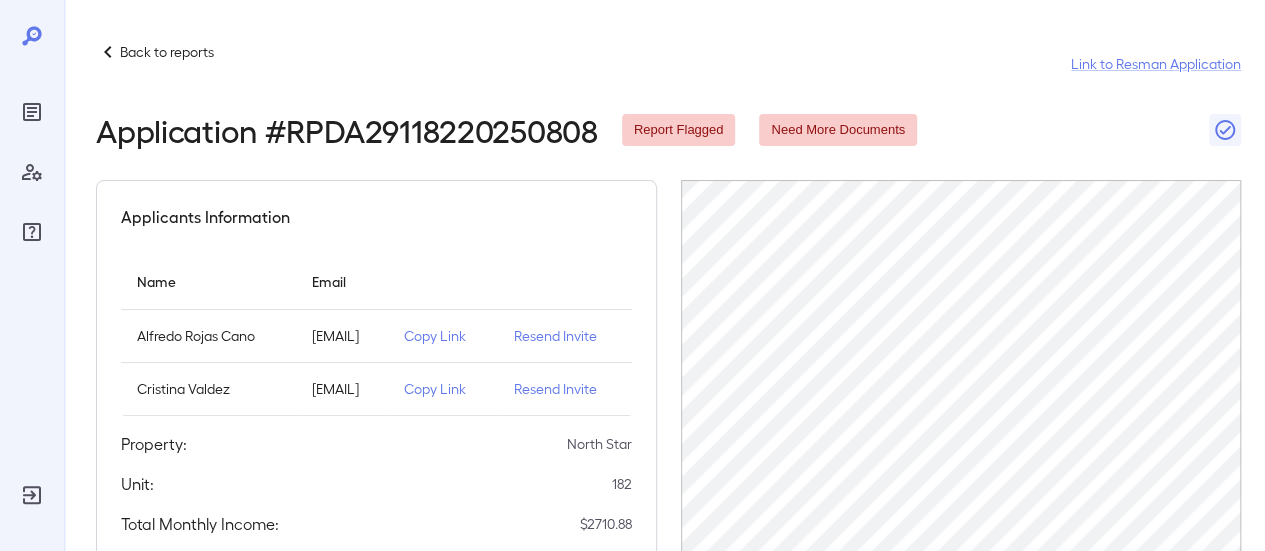 click on "Back to reports" at bounding box center [167, 52] 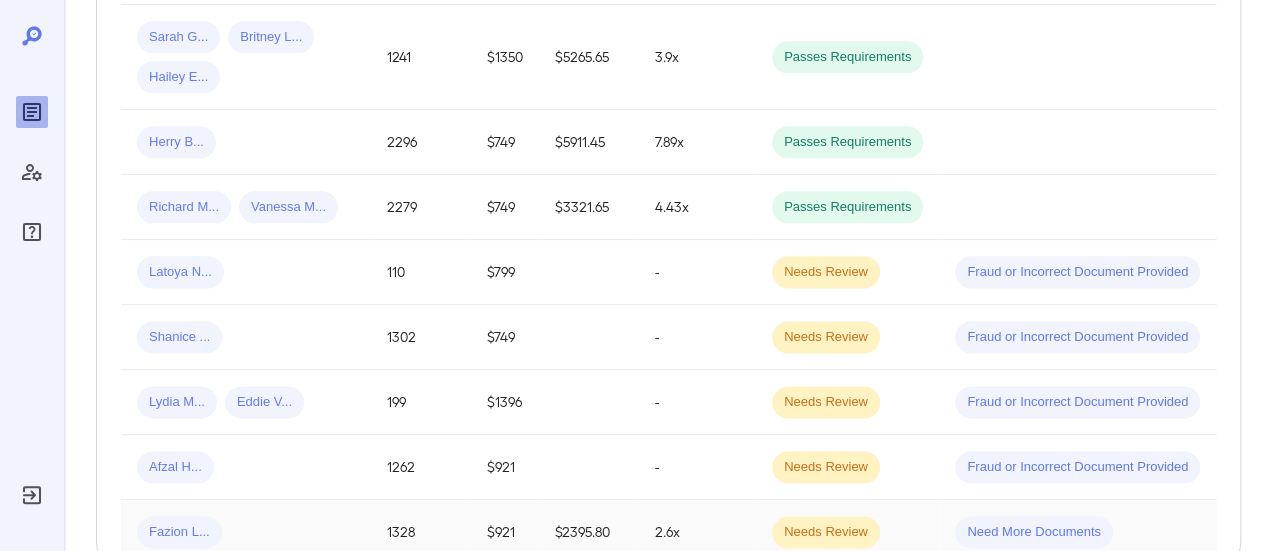 scroll, scrollTop: 1706, scrollLeft: 0, axis: vertical 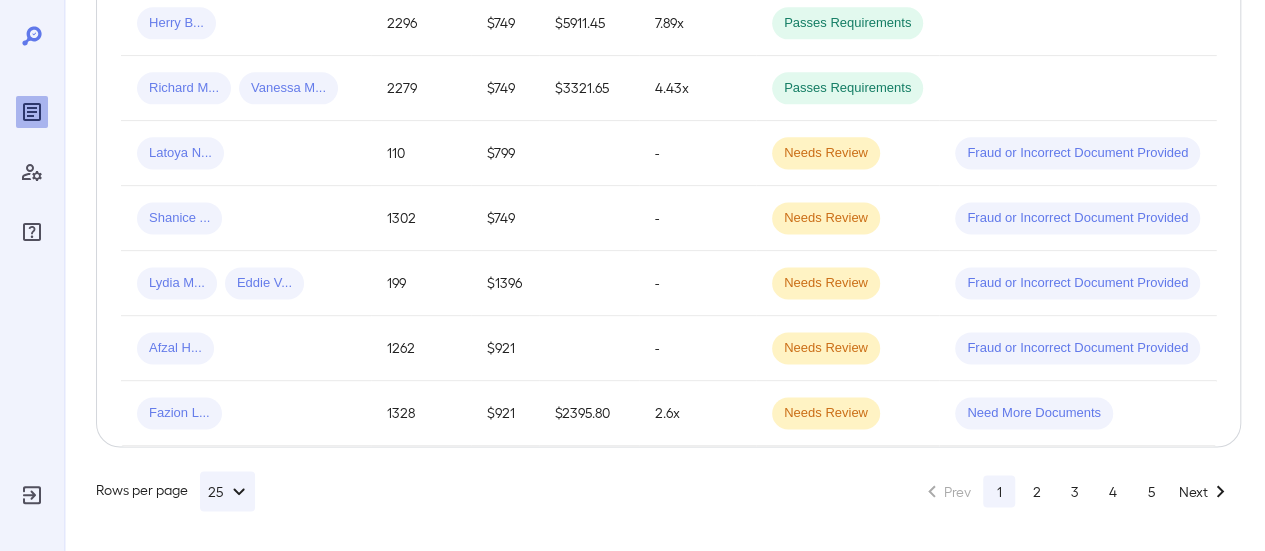 click 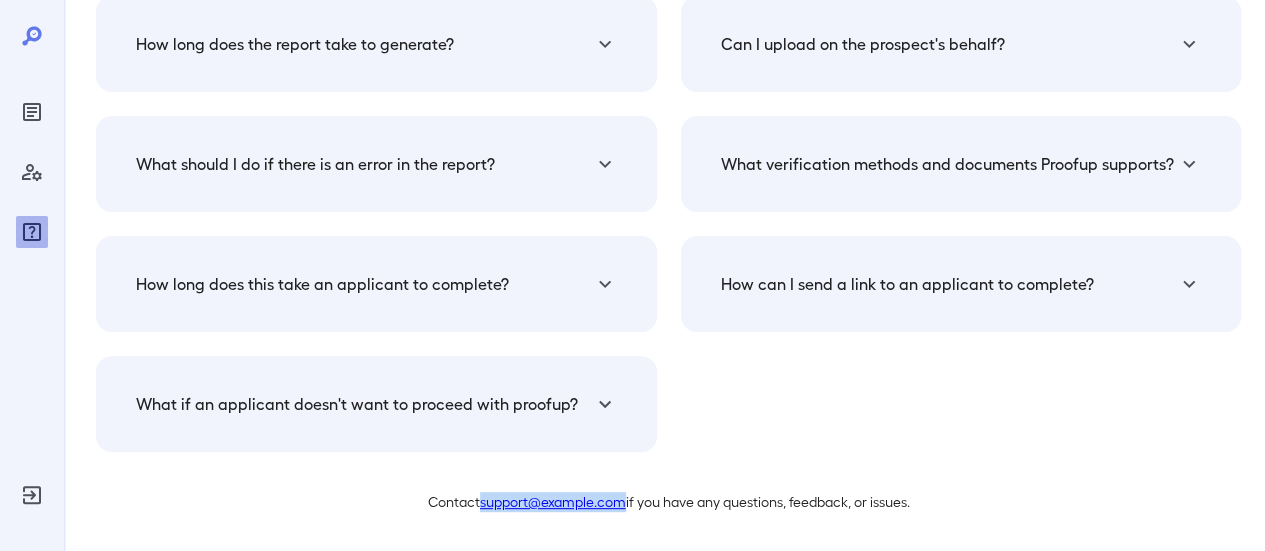 drag, startPoint x: 475, startPoint y: 502, endPoint x: 620, endPoint y: 509, distance: 145.16887 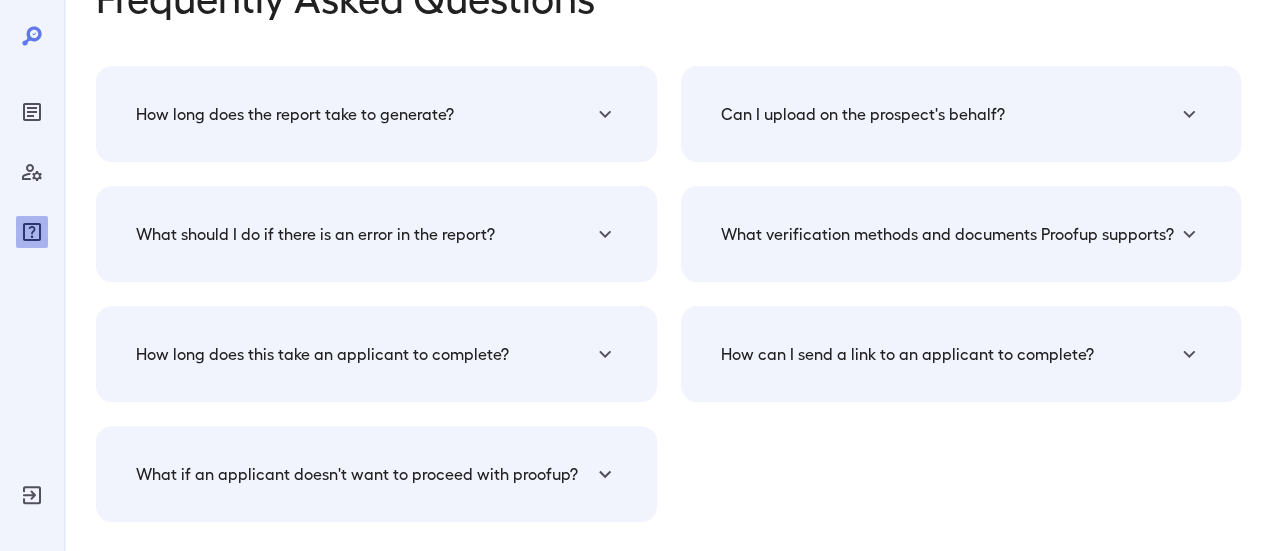 scroll, scrollTop: 0, scrollLeft: 0, axis: both 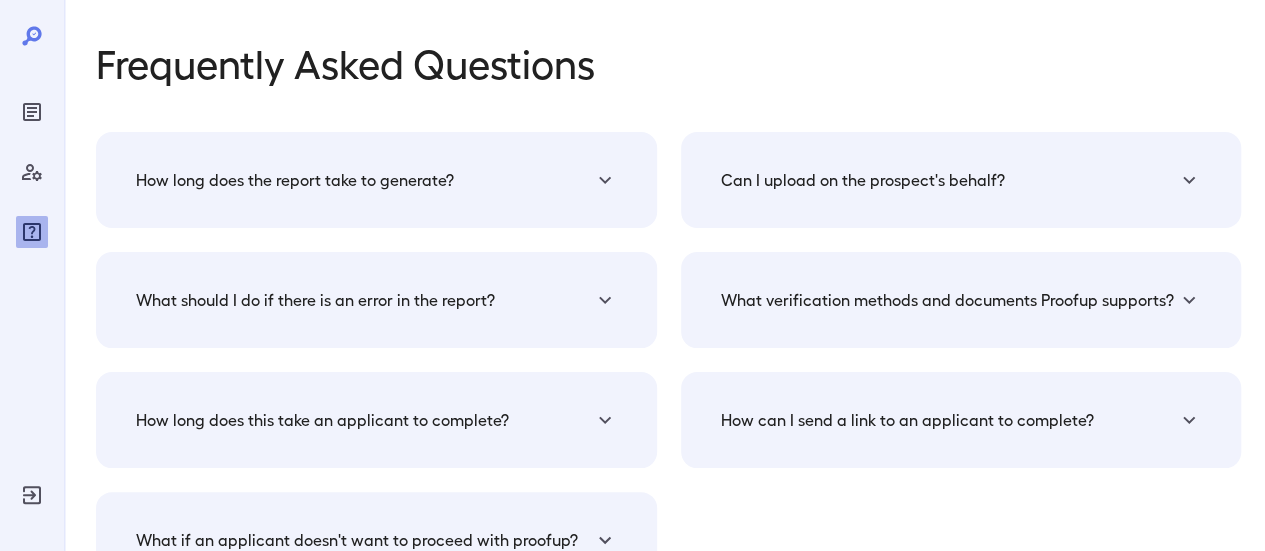 click 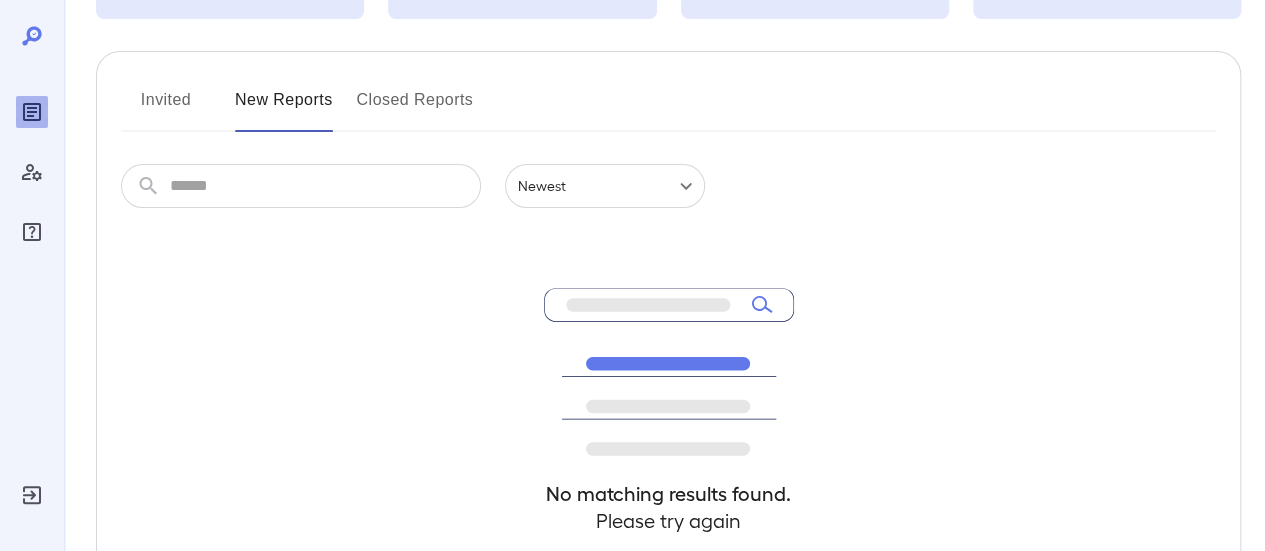 scroll, scrollTop: 200, scrollLeft: 0, axis: vertical 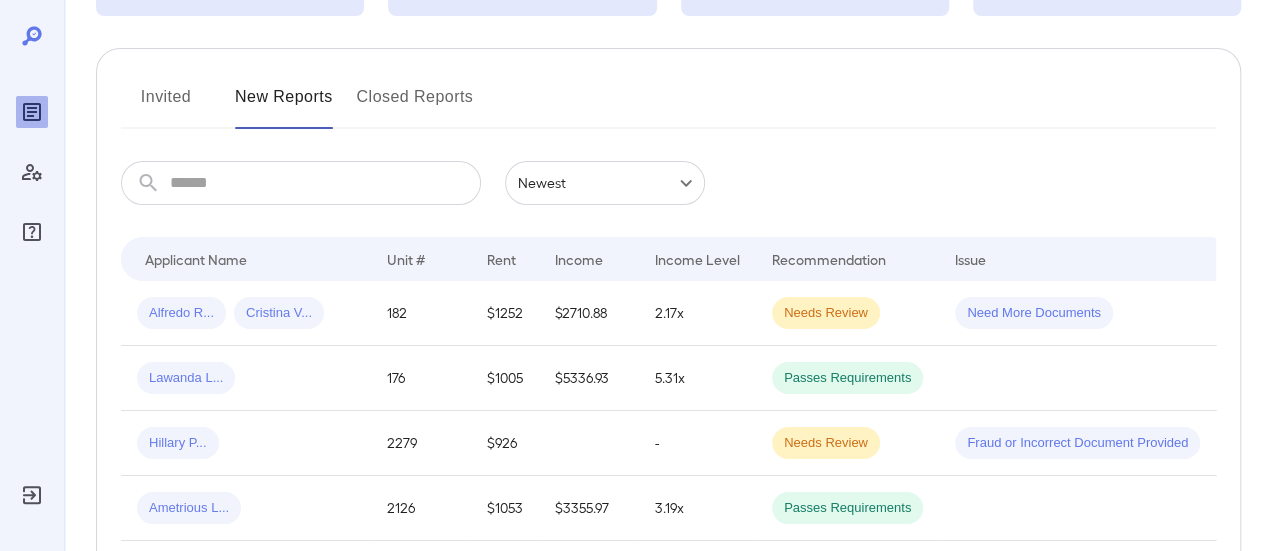 drag, startPoint x: 157, startPoint y: 91, endPoint x: 203, endPoint y: 116, distance: 52.35456 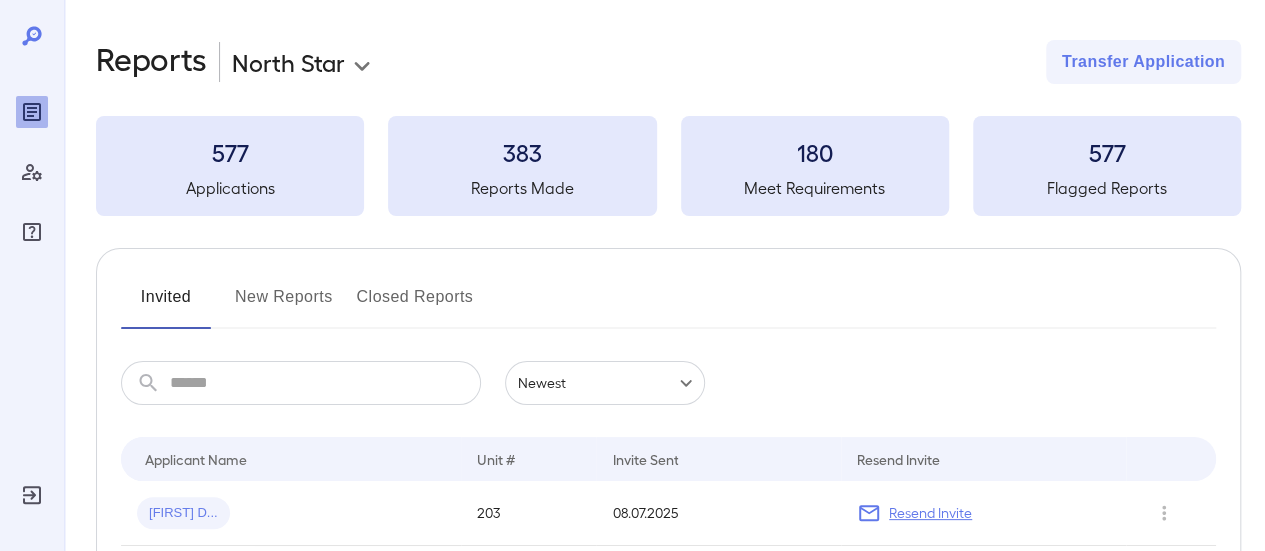 scroll, scrollTop: 300, scrollLeft: 0, axis: vertical 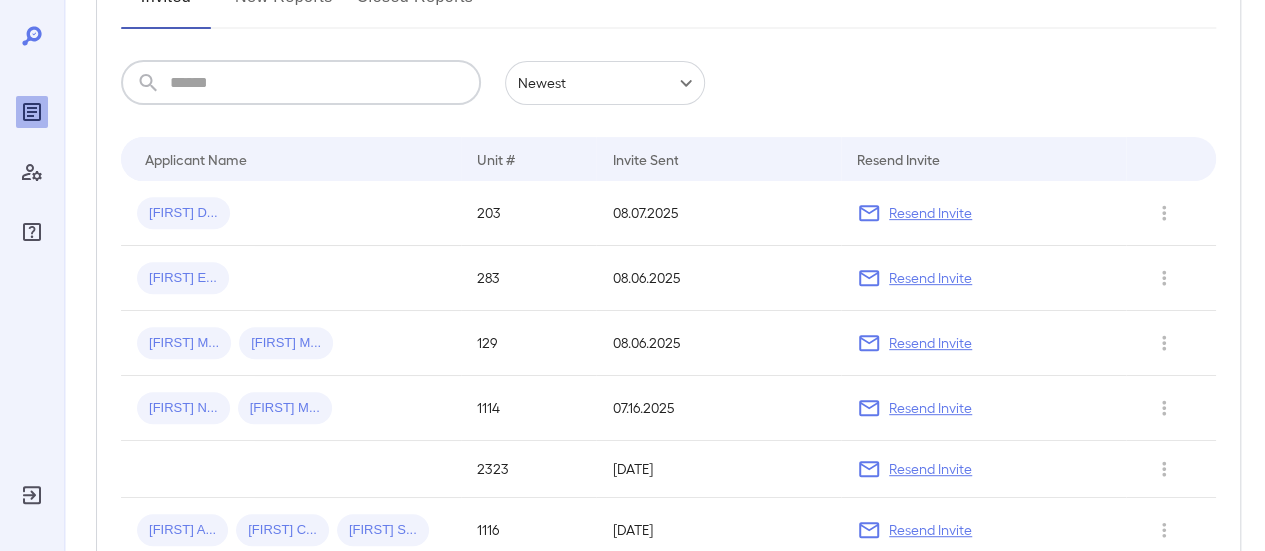 click at bounding box center (325, 83) 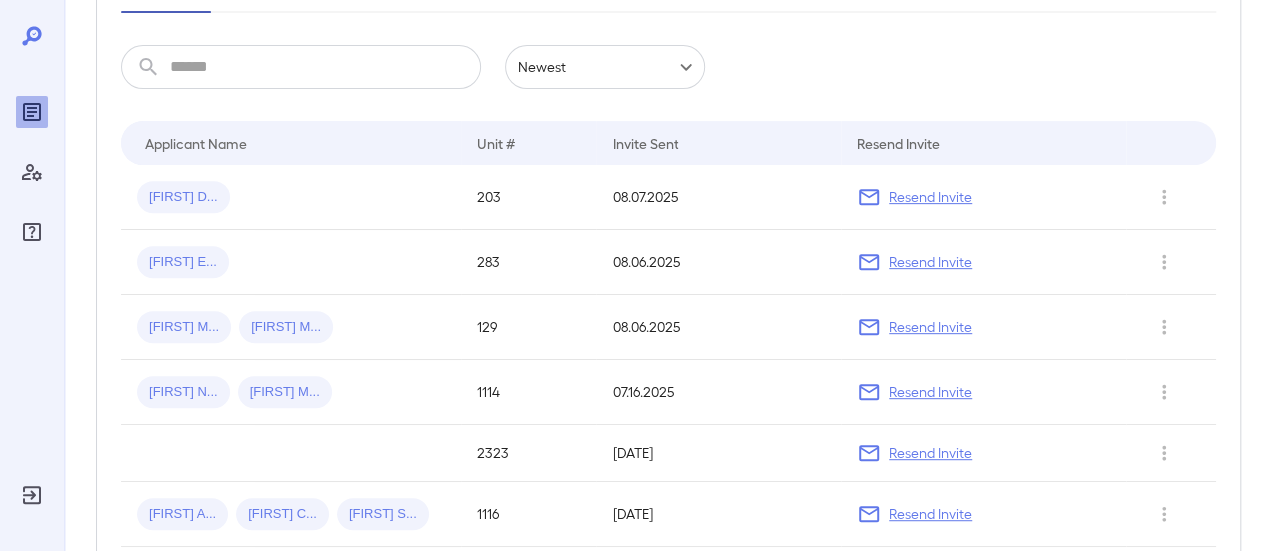 scroll, scrollTop: 200, scrollLeft: 0, axis: vertical 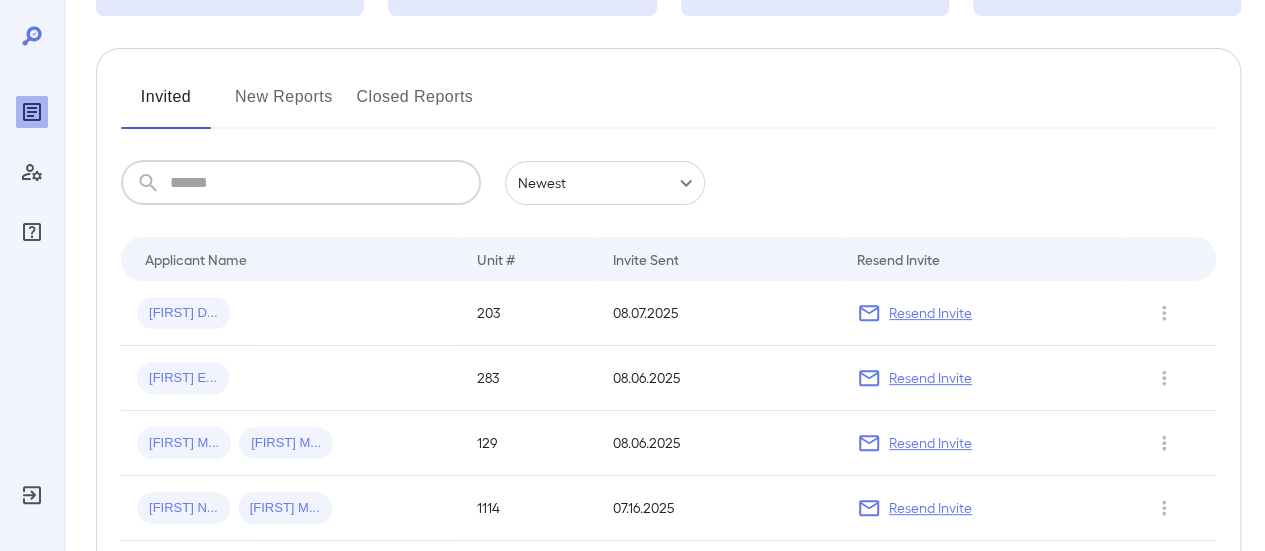 drag, startPoint x: 278, startPoint y: 163, endPoint x: 279, endPoint y: 187, distance: 24.020824 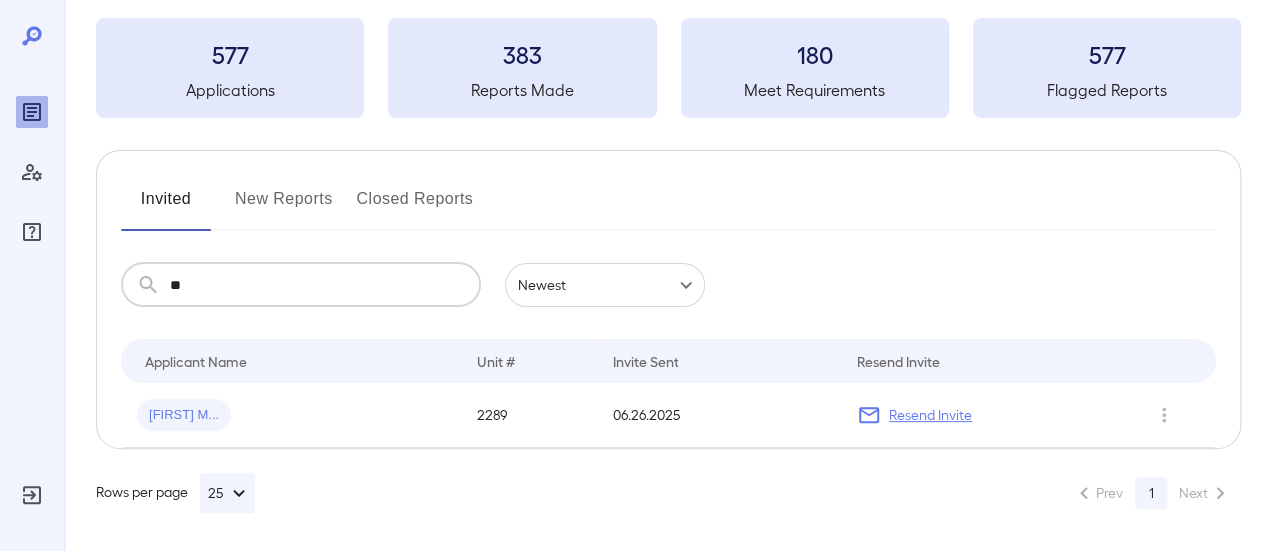 scroll, scrollTop: 200, scrollLeft: 0, axis: vertical 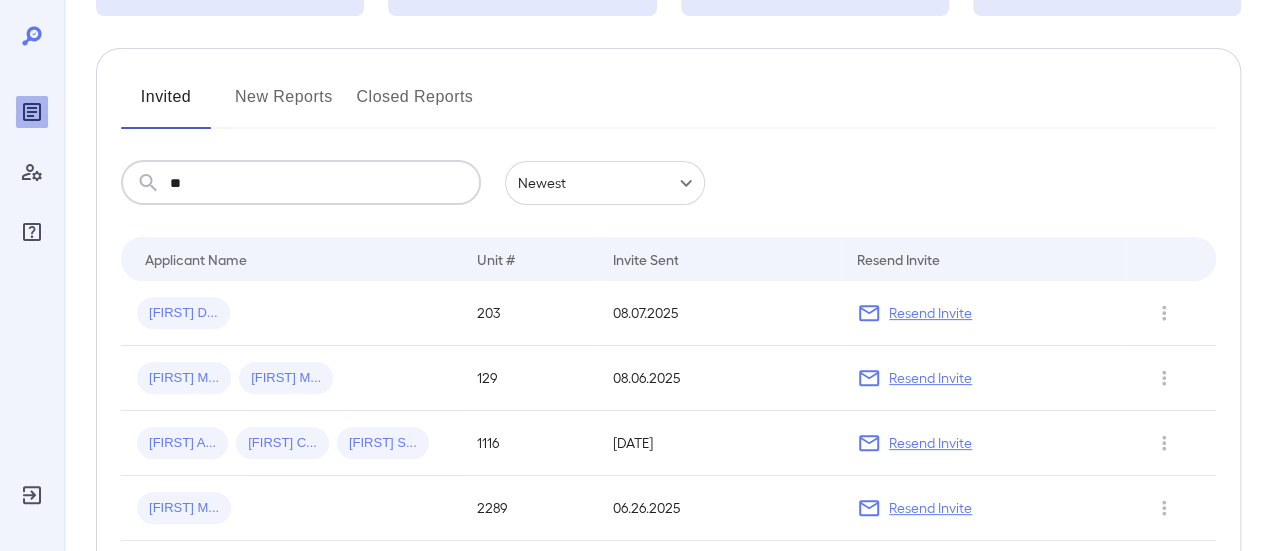 type on "*" 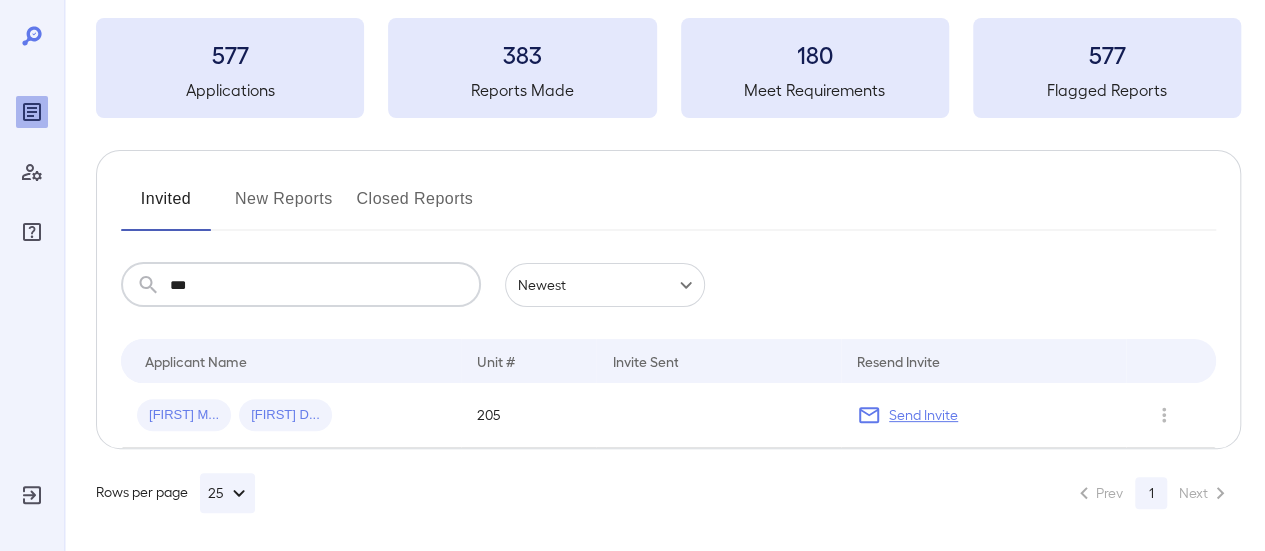scroll, scrollTop: 163, scrollLeft: 0, axis: vertical 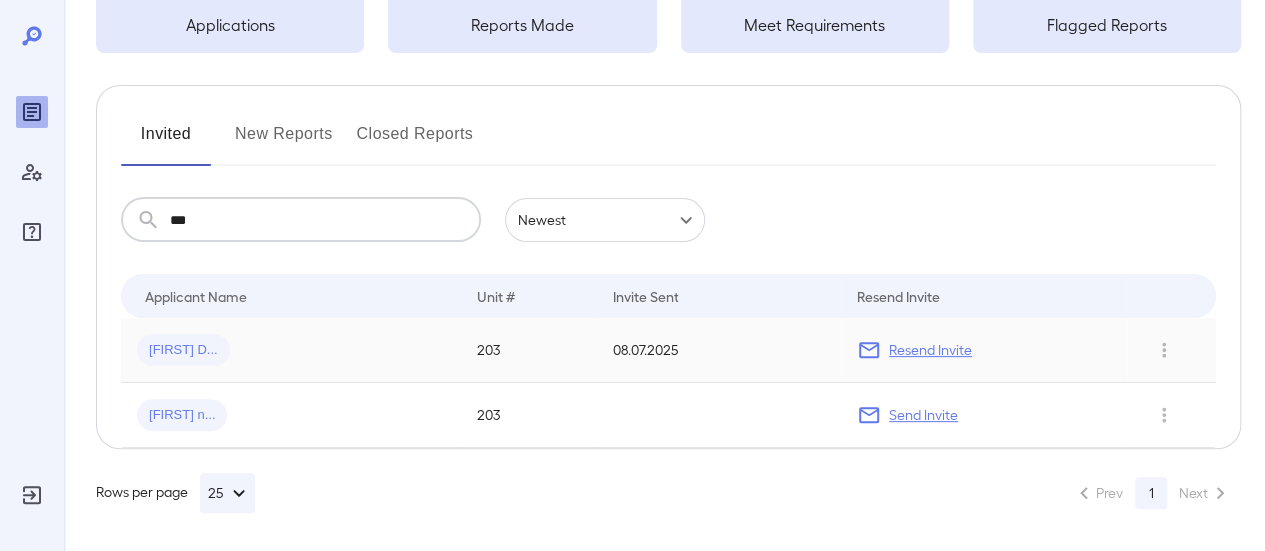 type on "***" 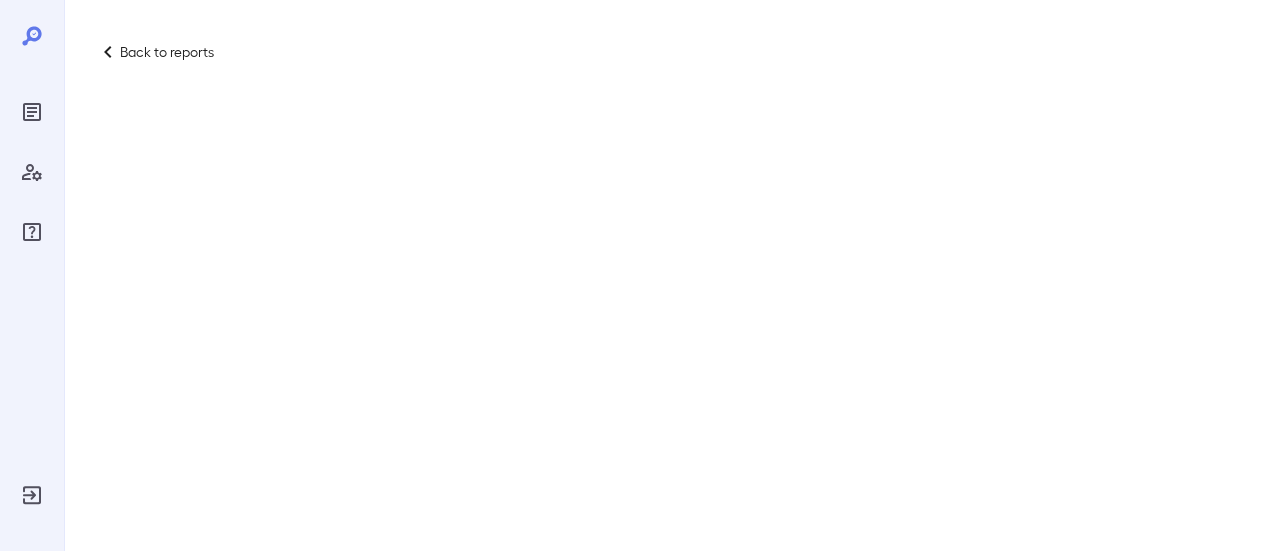 scroll, scrollTop: 0, scrollLeft: 0, axis: both 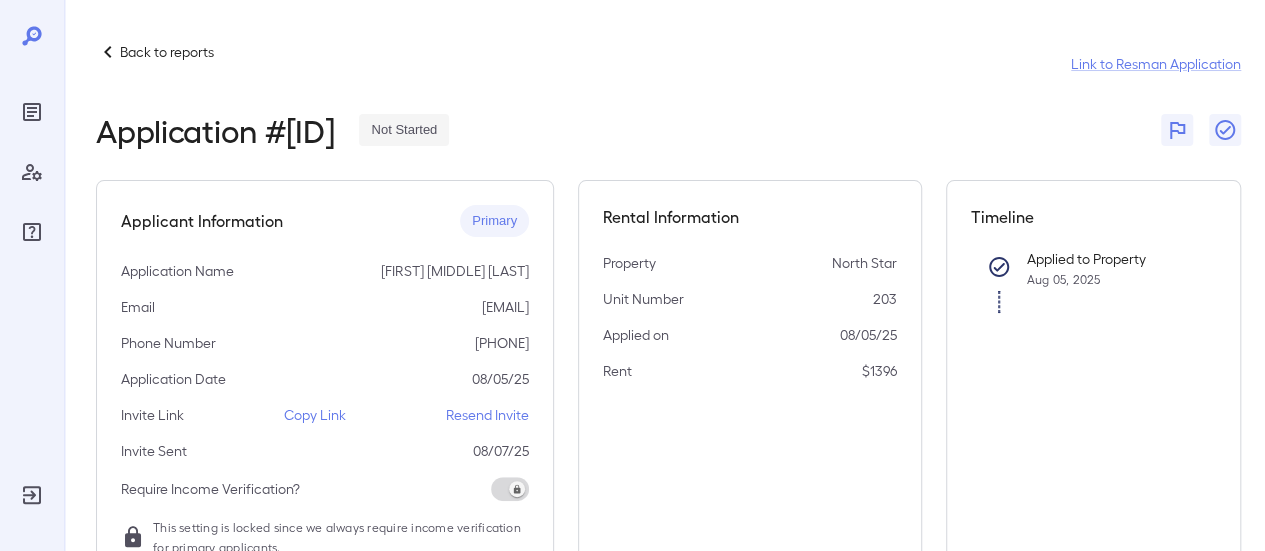 click on "Resend Invite" at bounding box center [487, 415] 